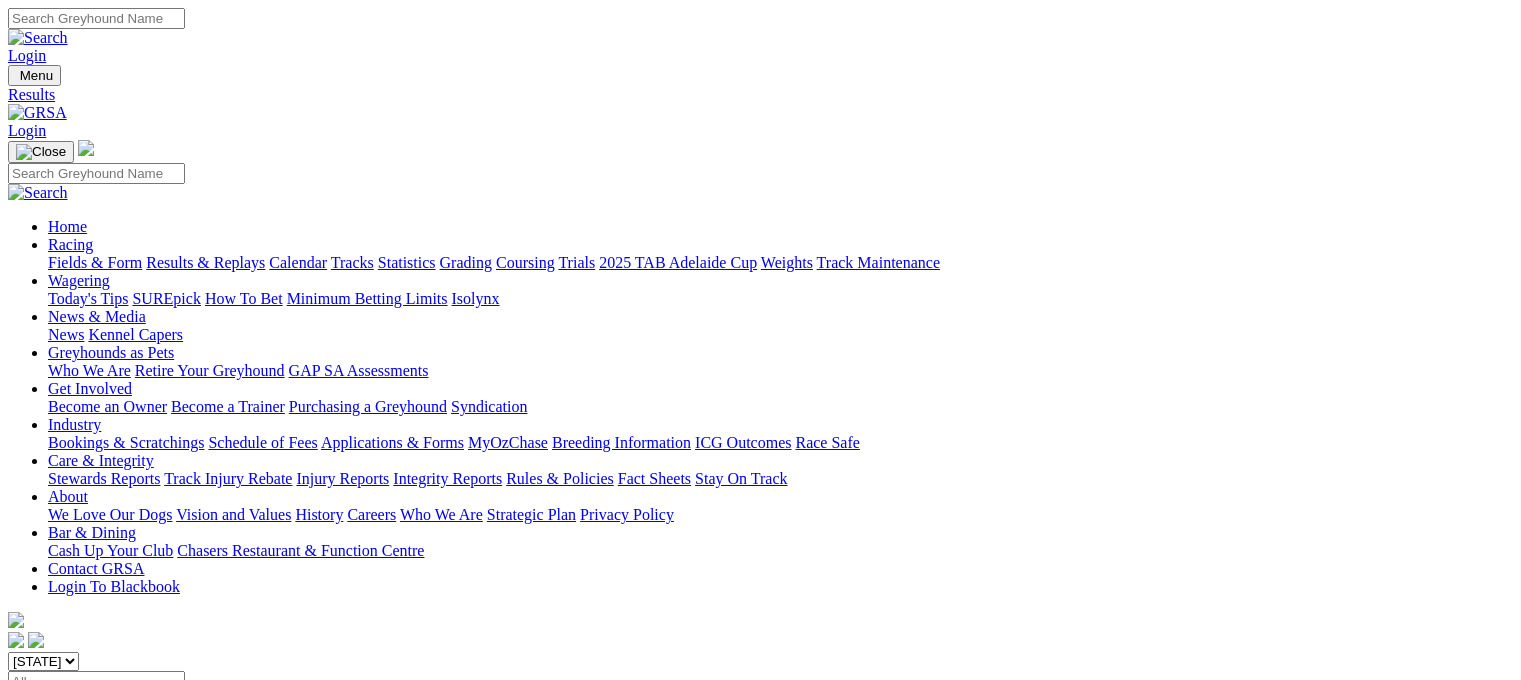 scroll, scrollTop: 268, scrollLeft: 0, axis: vertical 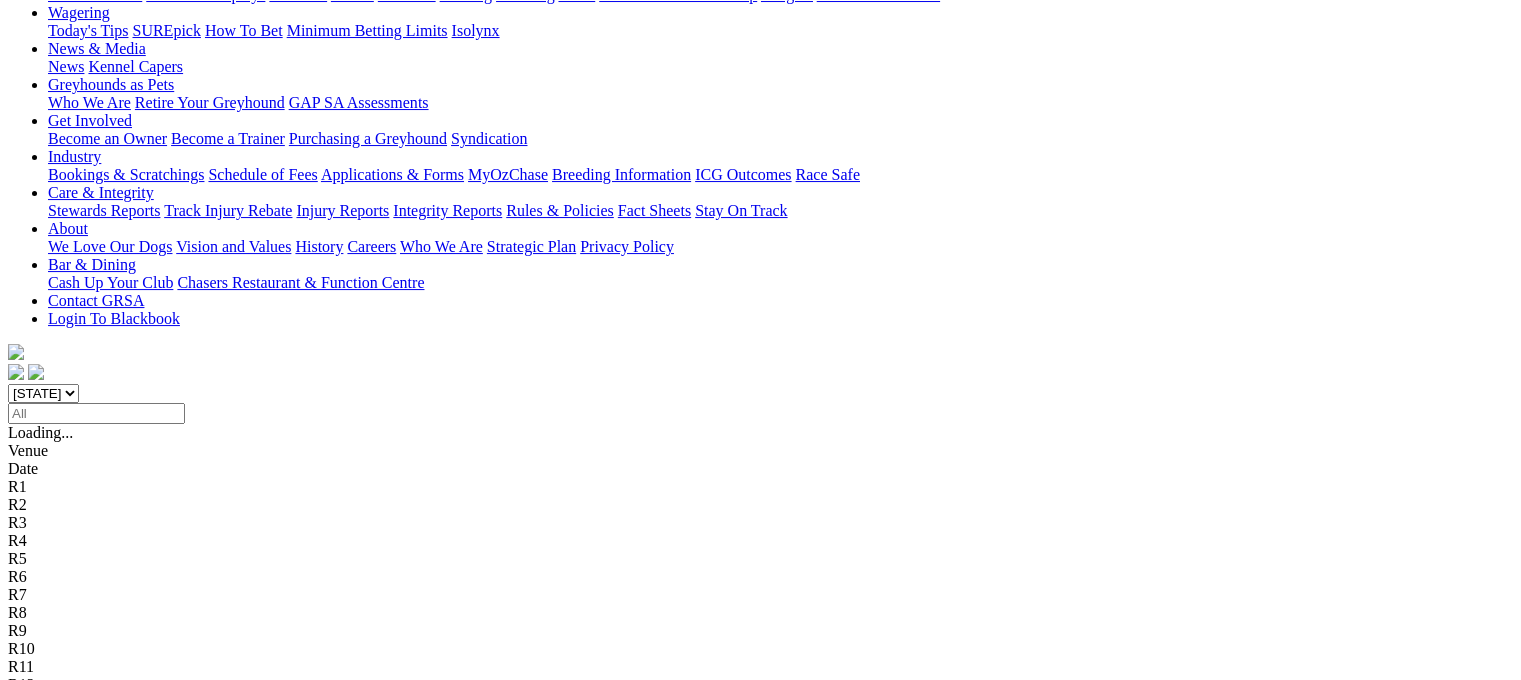 click on "Angle Park" at bounding box center [32, 720] 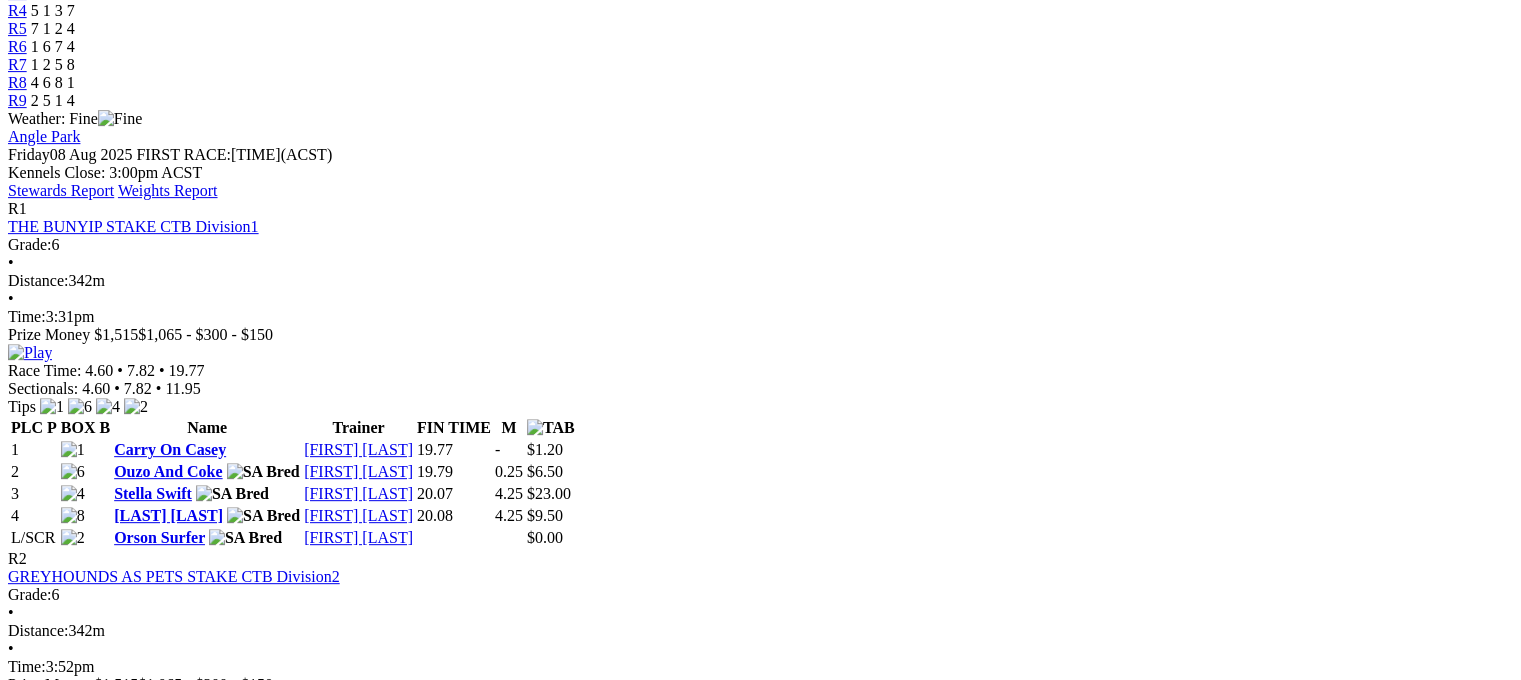 scroll, scrollTop: 761, scrollLeft: 0, axis: vertical 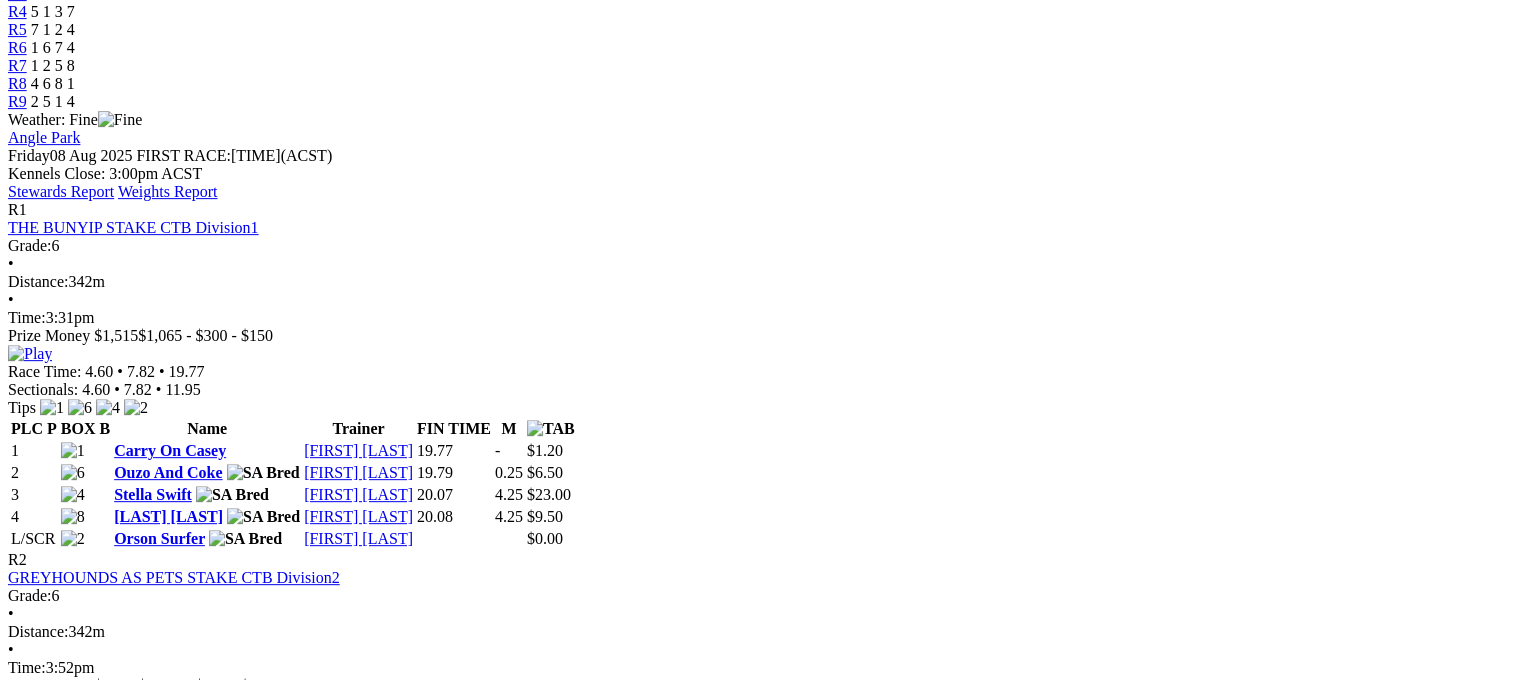 click on "[FIRST] [LAST]" at bounding box center [167, 1544] 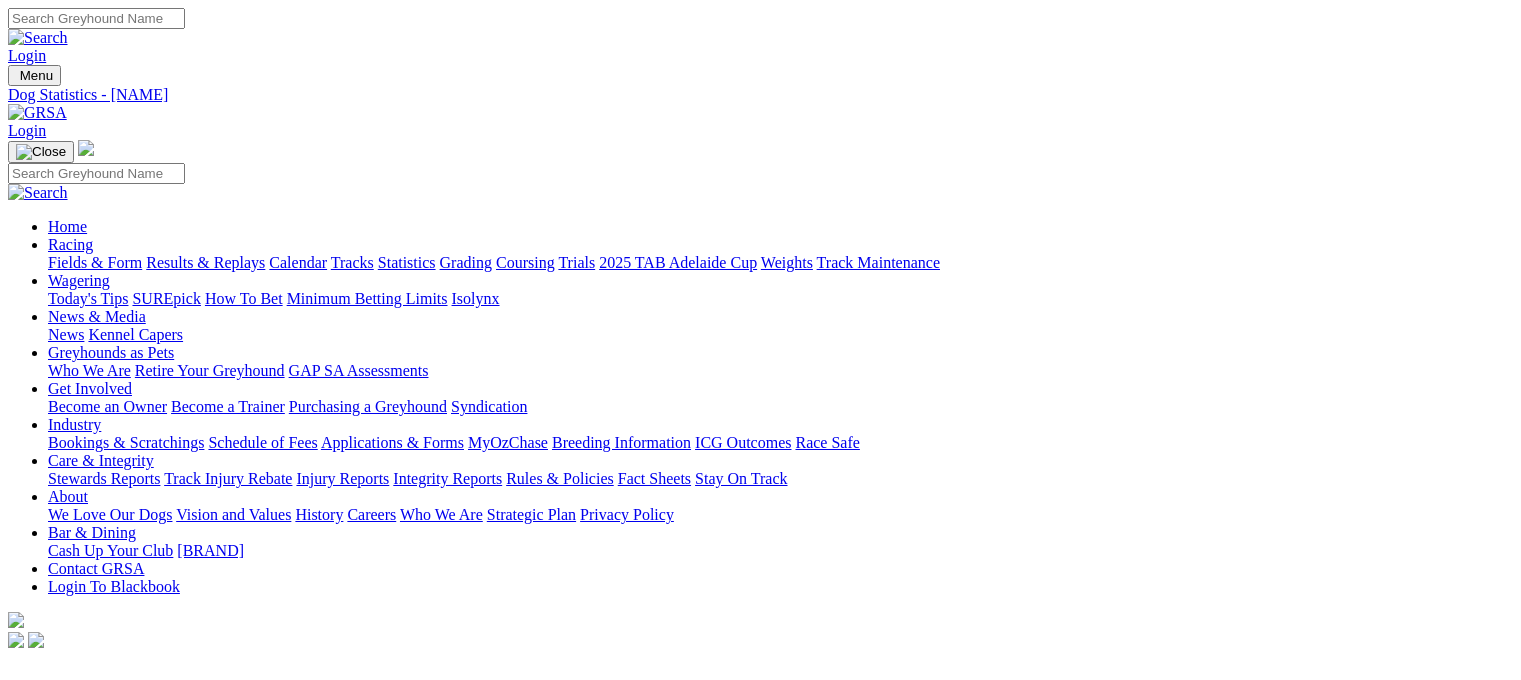 scroll, scrollTop: 0, scrollLeft: 0, axis: both 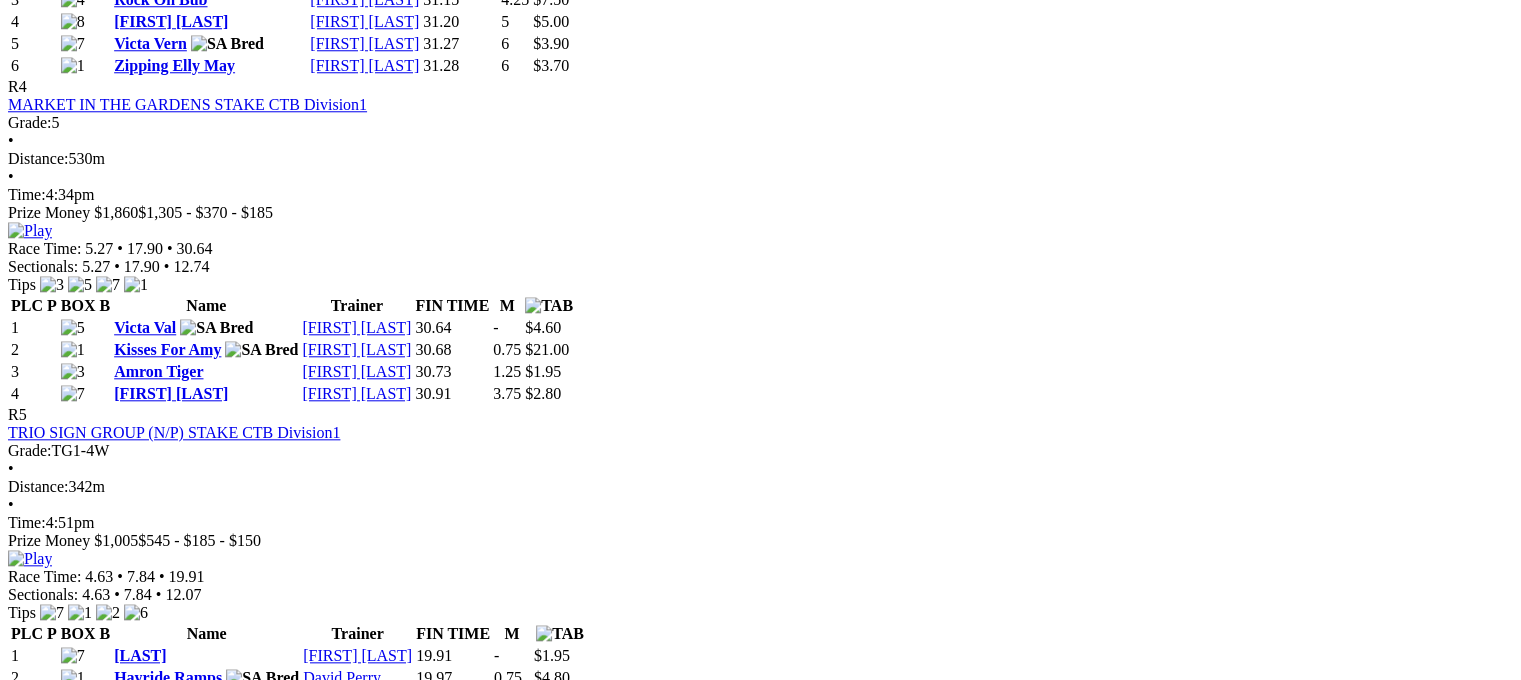 click on "Victa Tara" at bounding box center (171, 1531) 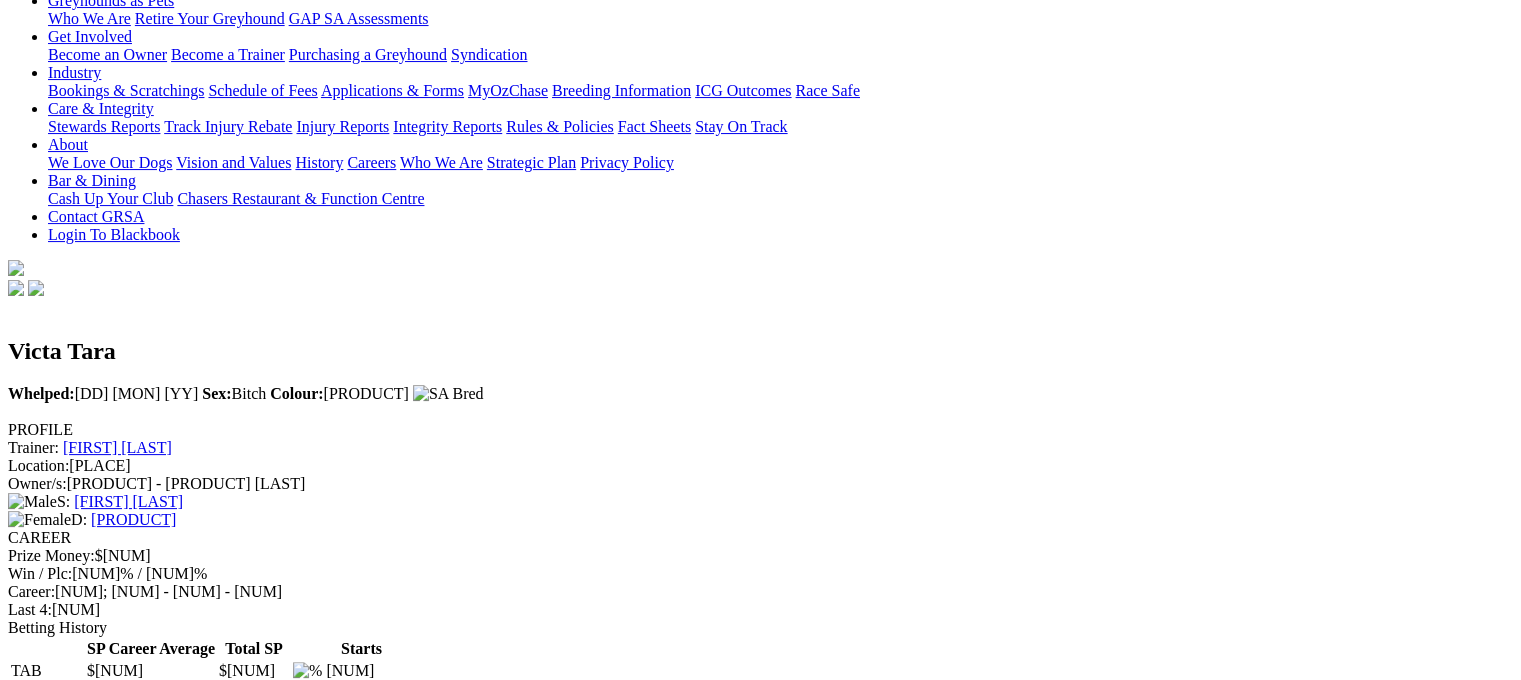 scroll, scrollTop: 0, scrollLeft: 0, axis: both 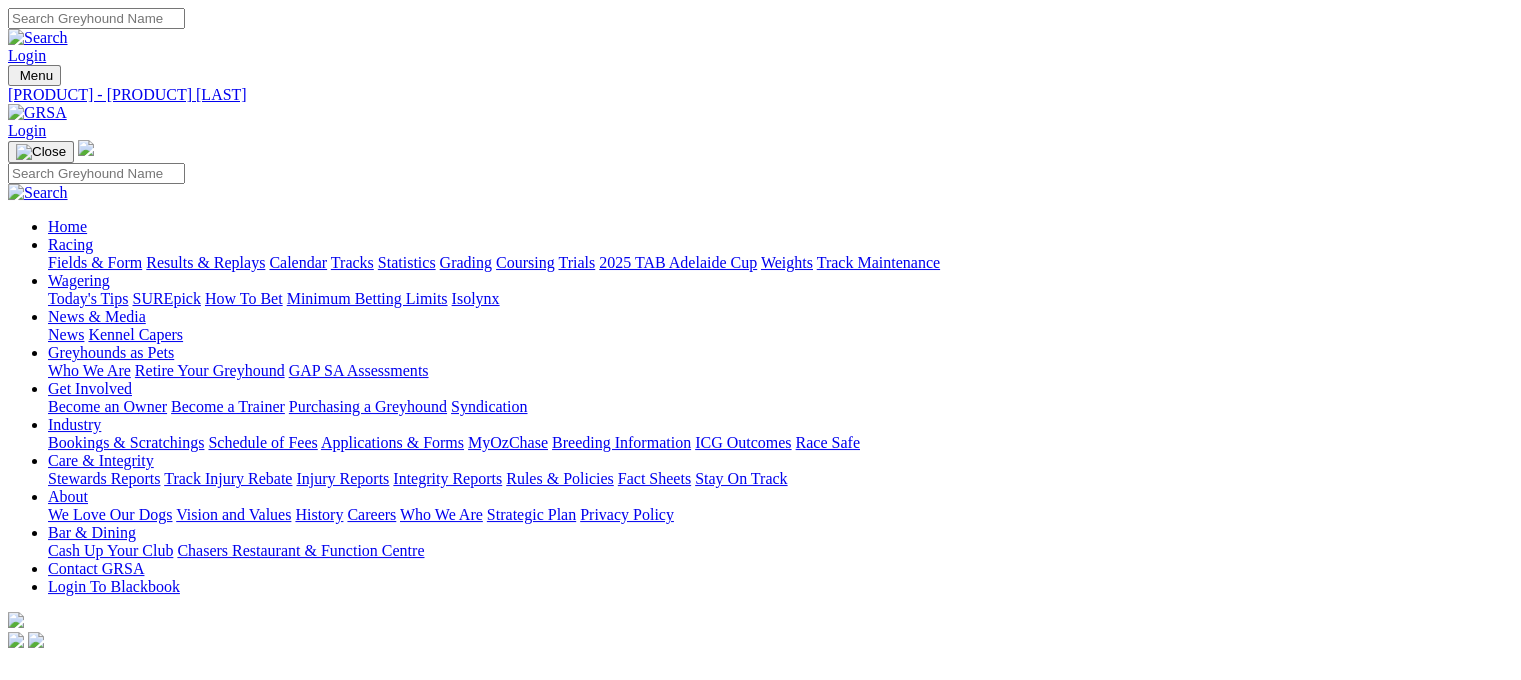 click on "Victa Polly" at bounding box center [133, 871] 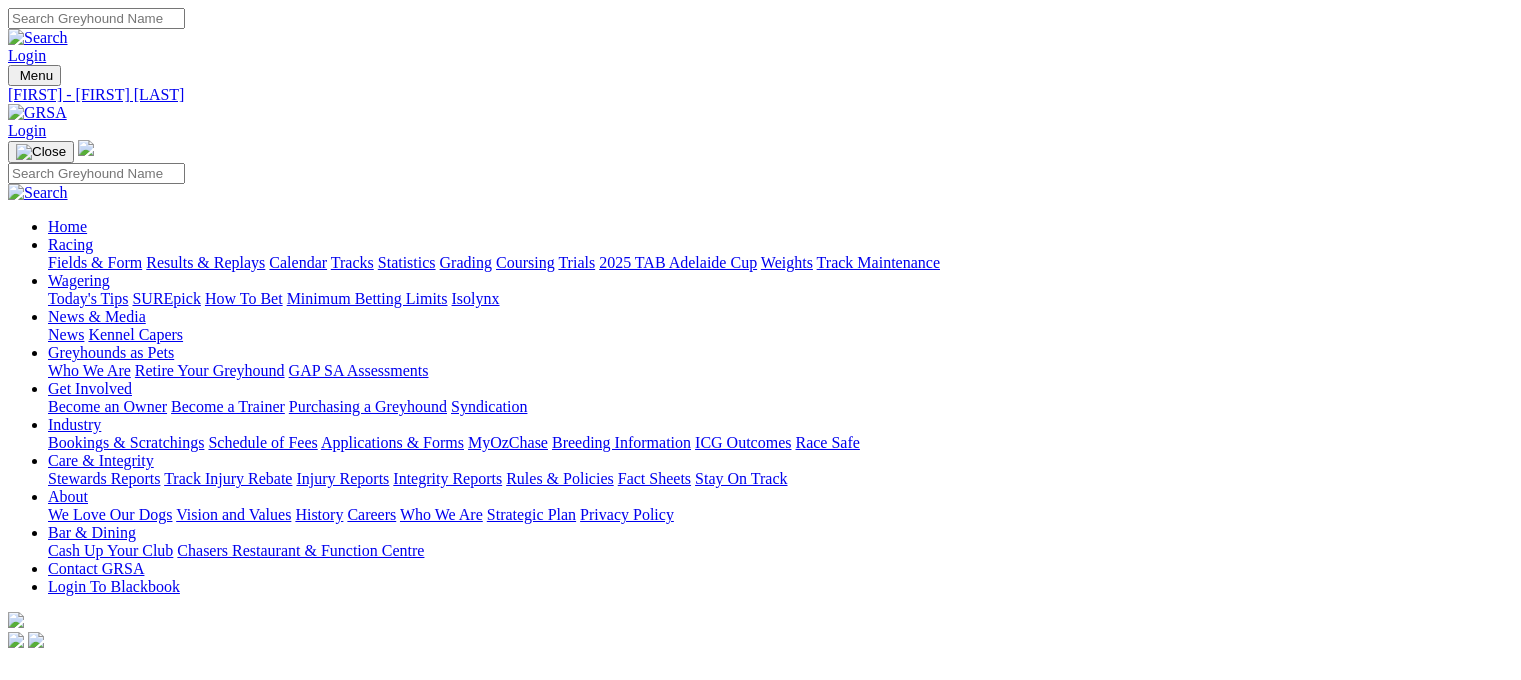 scroll, scrollTop: 0, scrollLeft: 0, axis: both 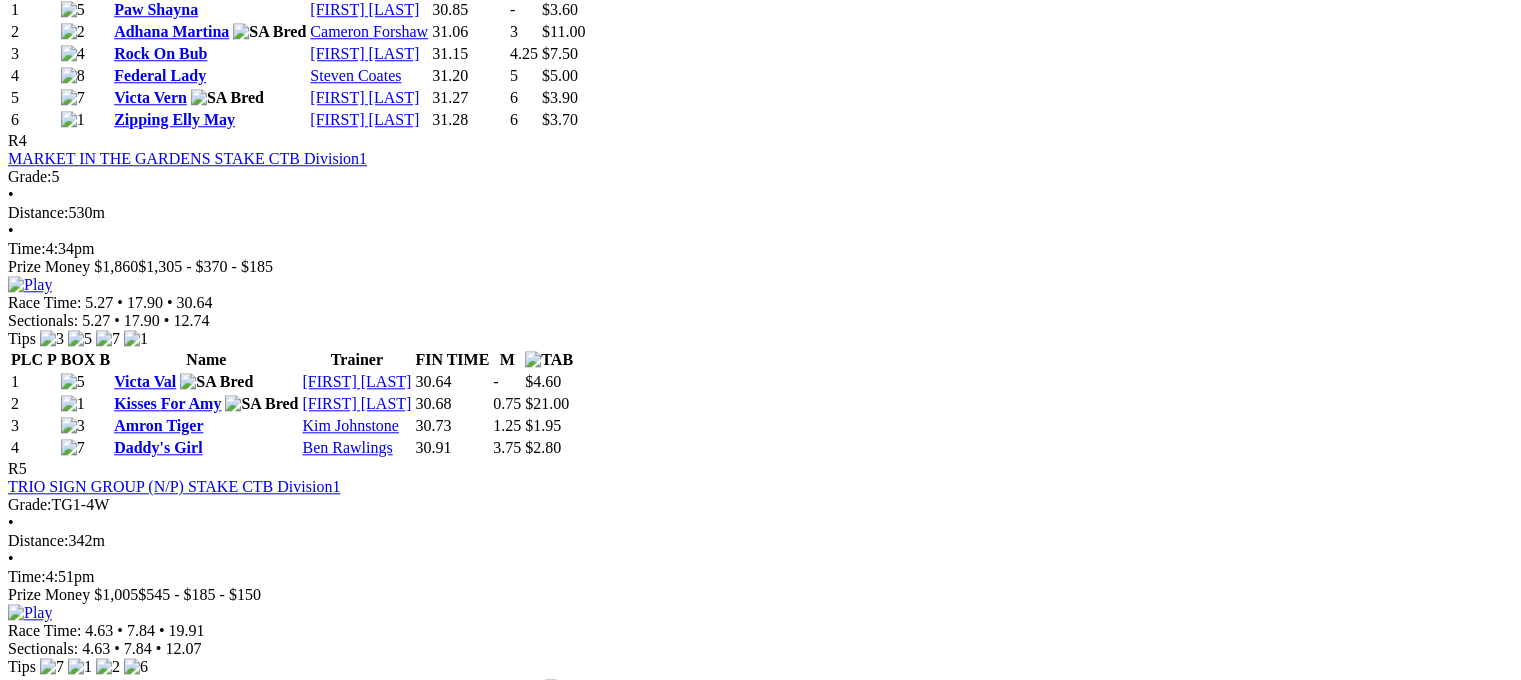 click on "Victa Monty" at bounding box center [156, 2045] 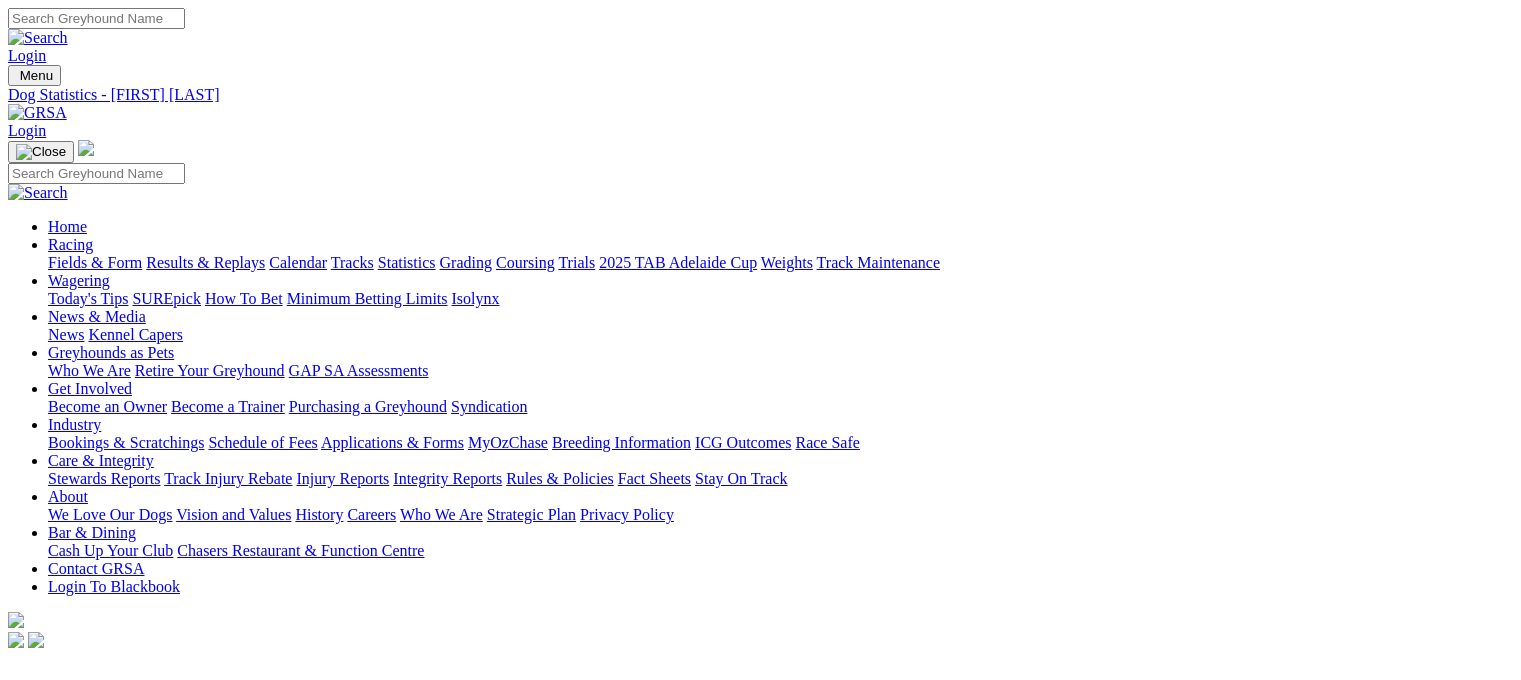 scroll, scrollTop: 0, scrollLeft: 0, axis: both 